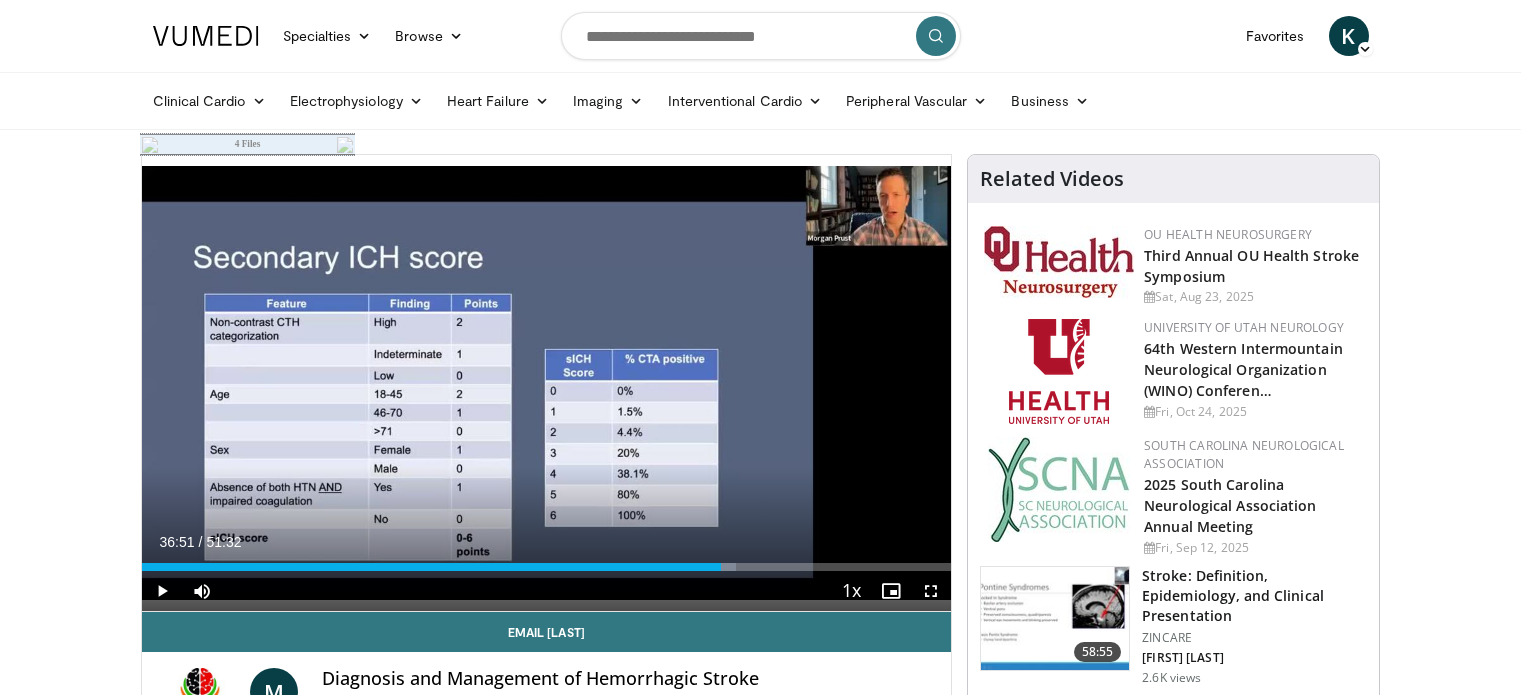 scroll, scrollTop: 177, scrollLeft: 0, axis: vertical 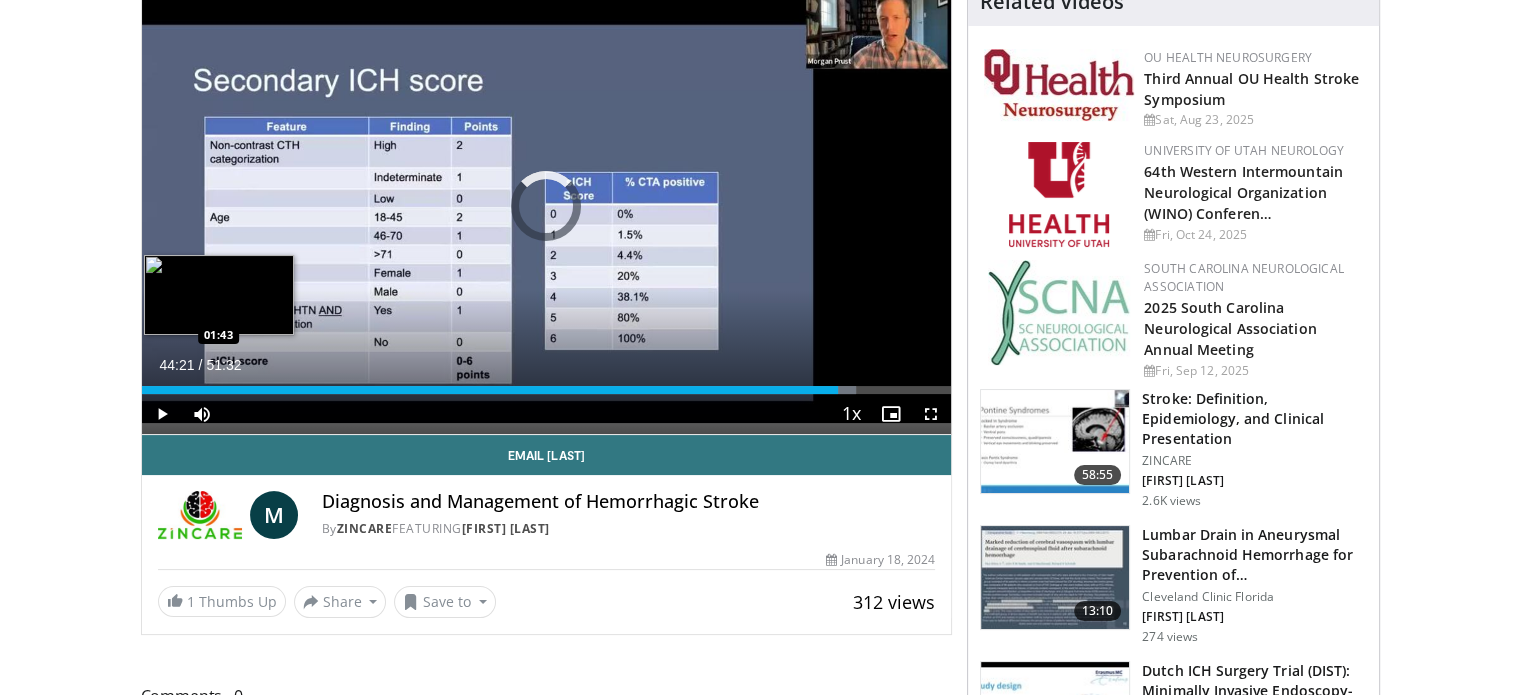 click on "44:21" at bounding box center [490, 390] 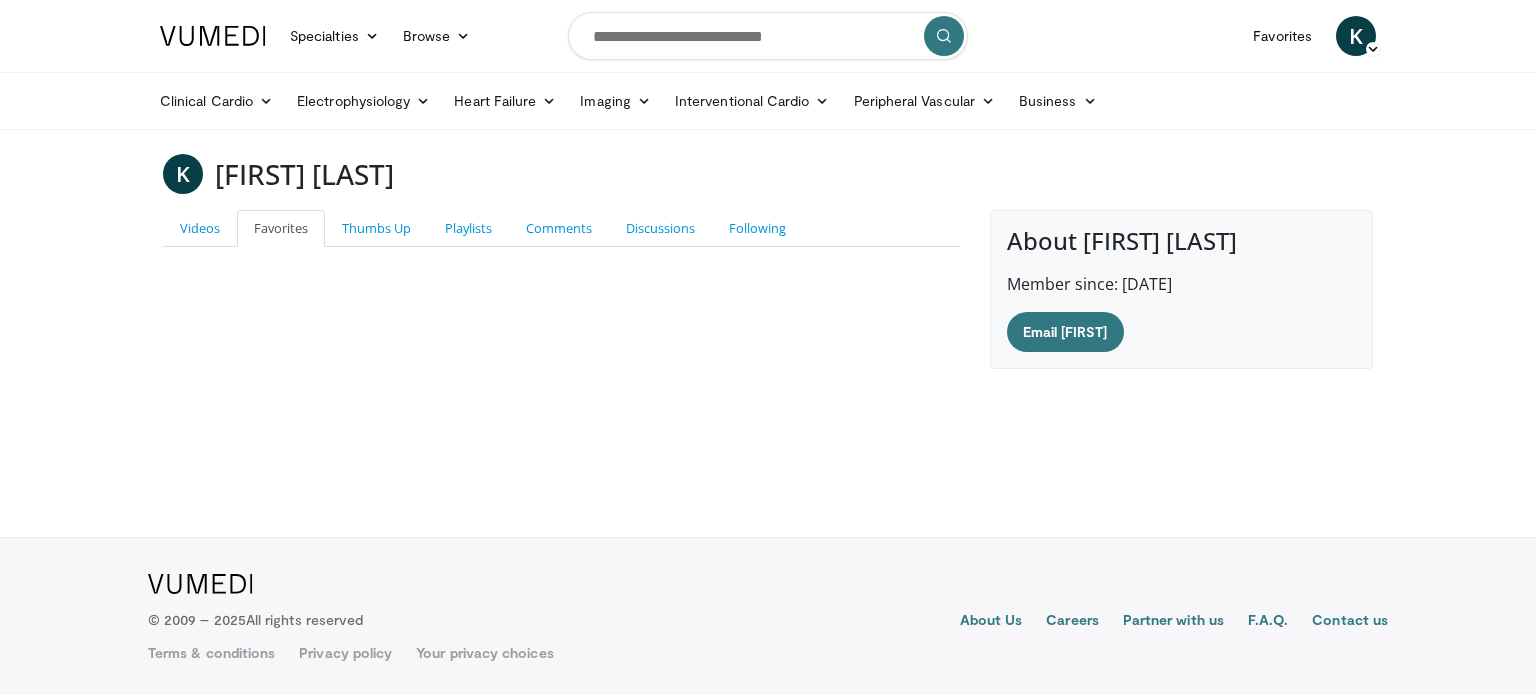 scroll, scrollTop: 0, scrollLeft: 0, axis: both 